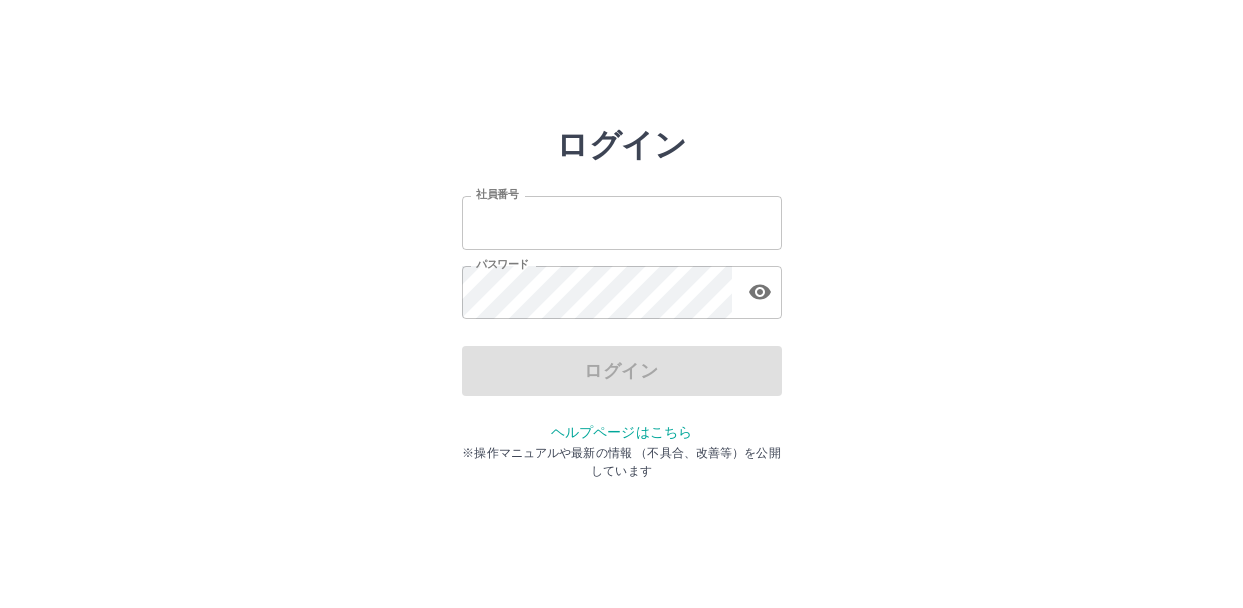 scroll, scrollTop: 0, scrollLeft: 0, axis: both 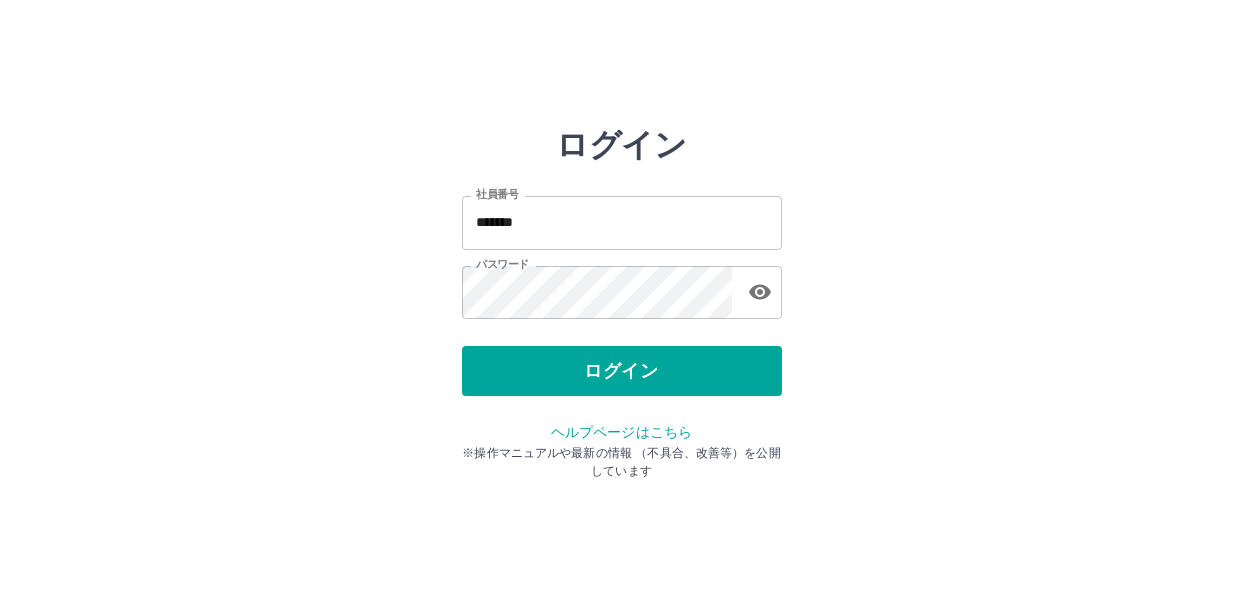 click on "ログイン 社員番号 ******* 社員番号 パスワード パスワード ログイン ヘルプページはこちら ※操作マニュアルや最新の情報 （不具合、改善等）を公開しています" at bounding box center [622, 286] 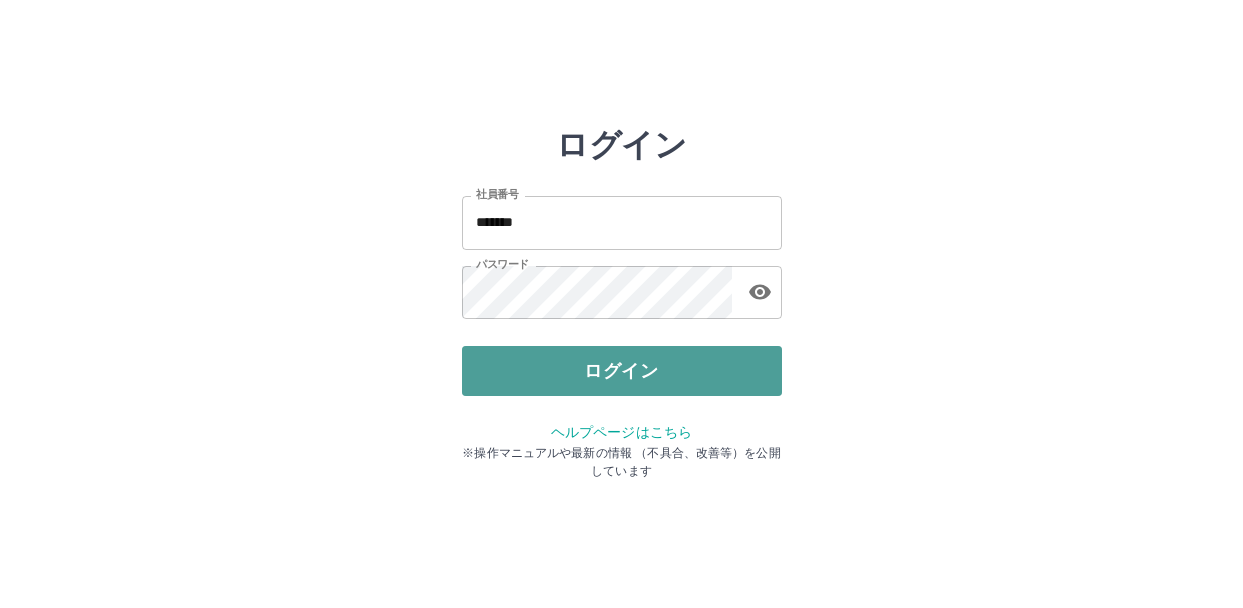 click on "ログイン" at bounding box center [622, 371] 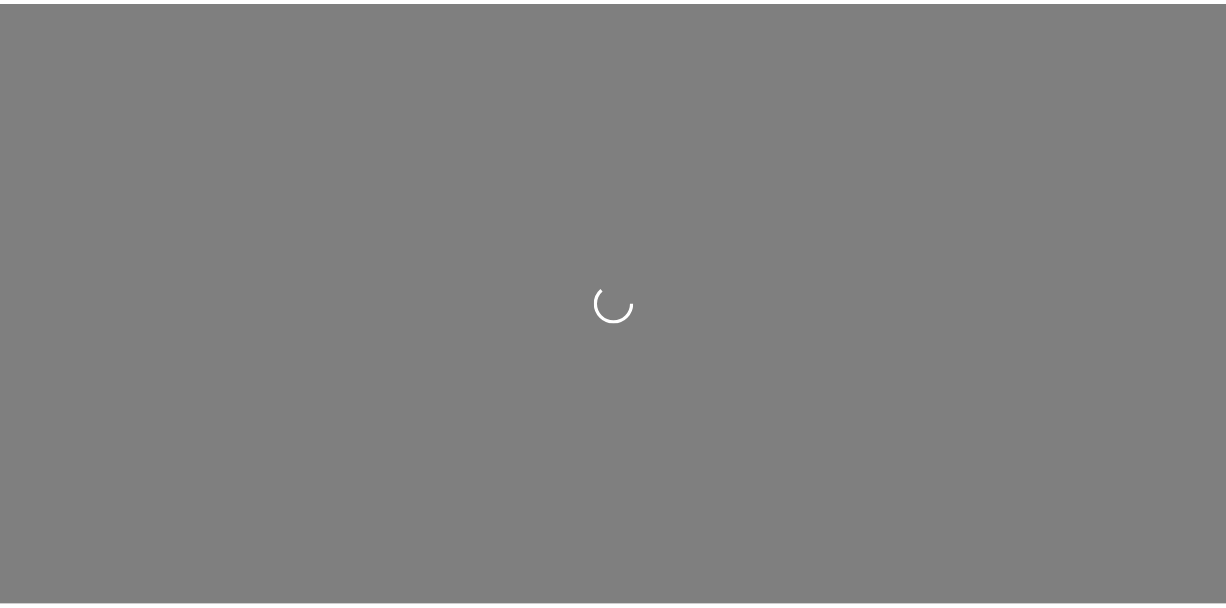 scroll, scrollTop: 0, scrollLeft: 0, axis: both 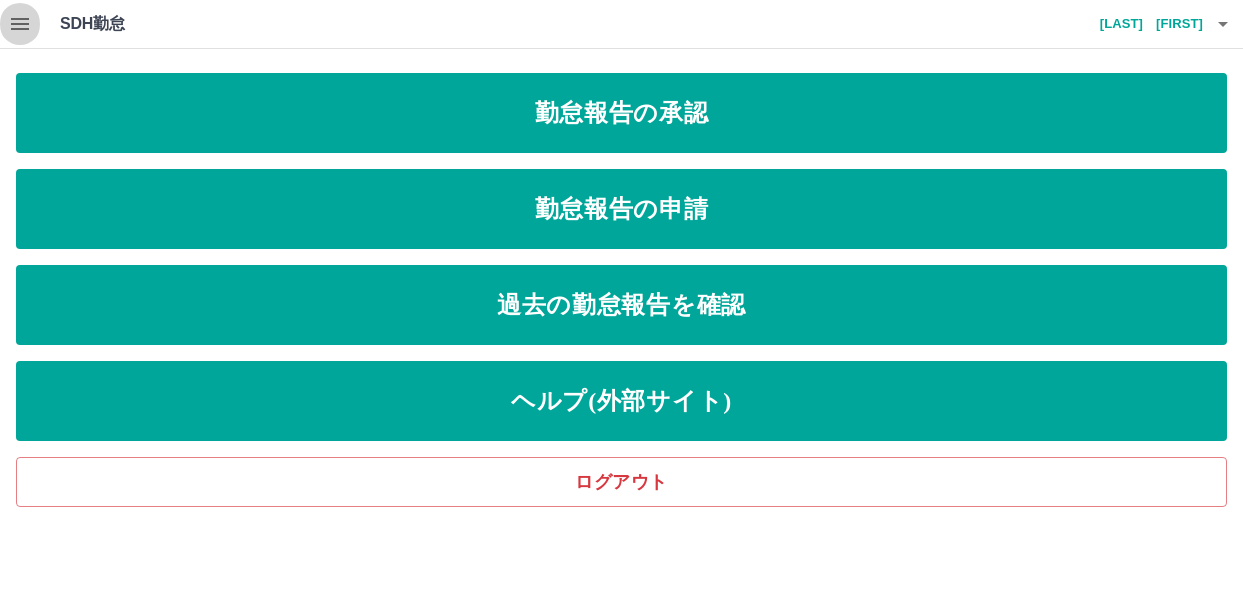 click 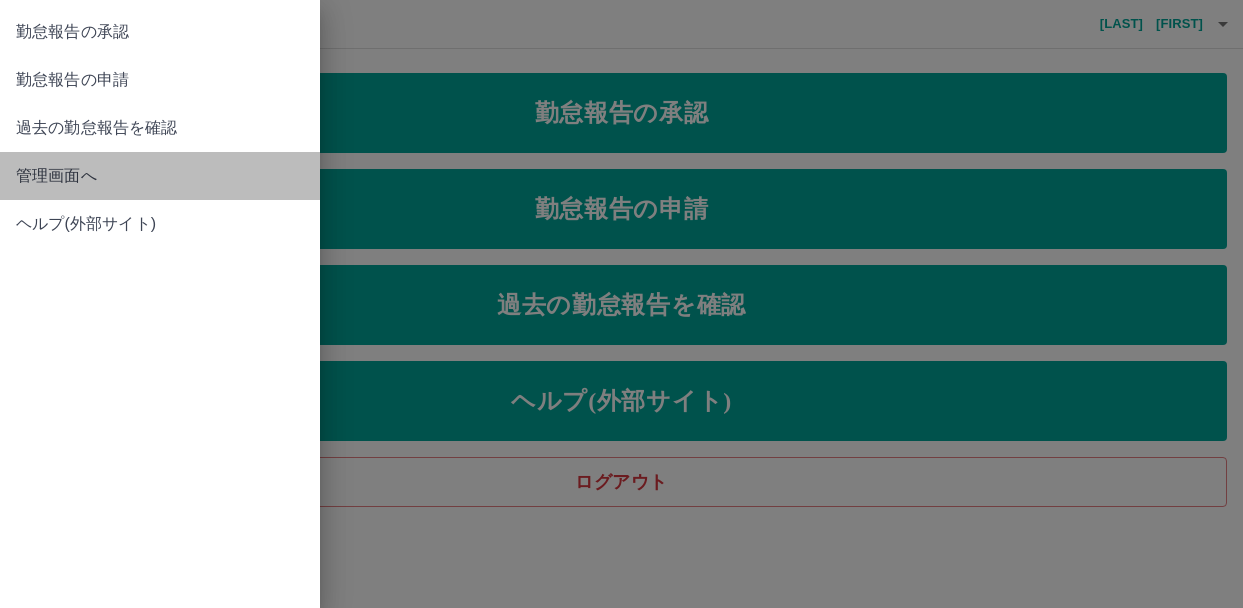 click on "管理画面へ" at bounding box center [160, 176] 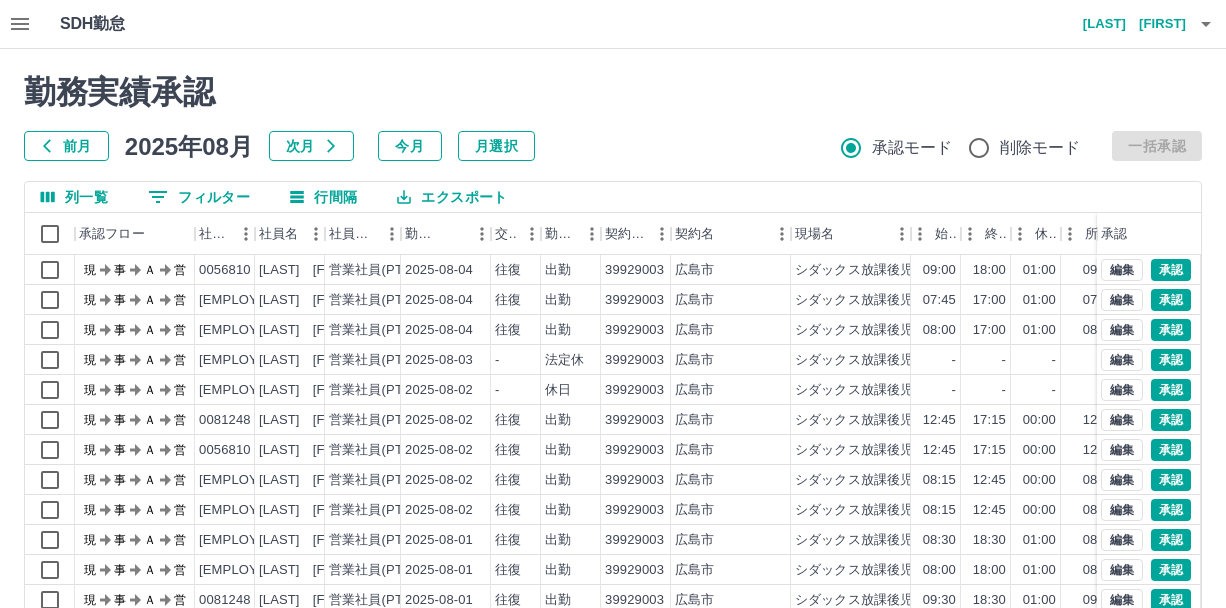 click 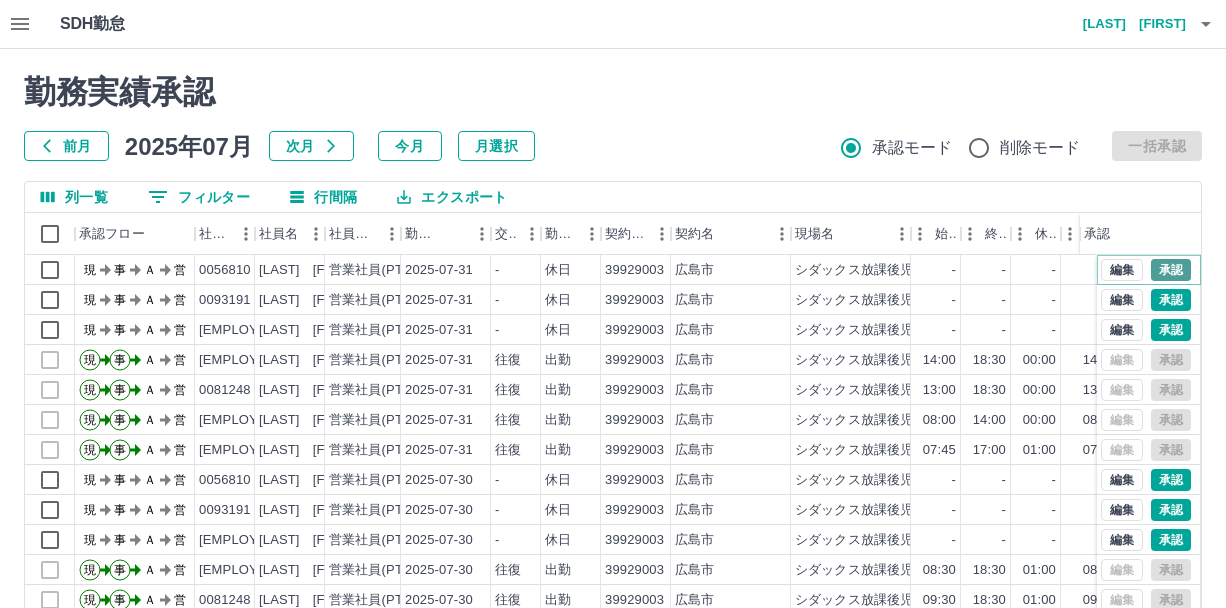 click on "承認" at bounding box center (1171, 270) 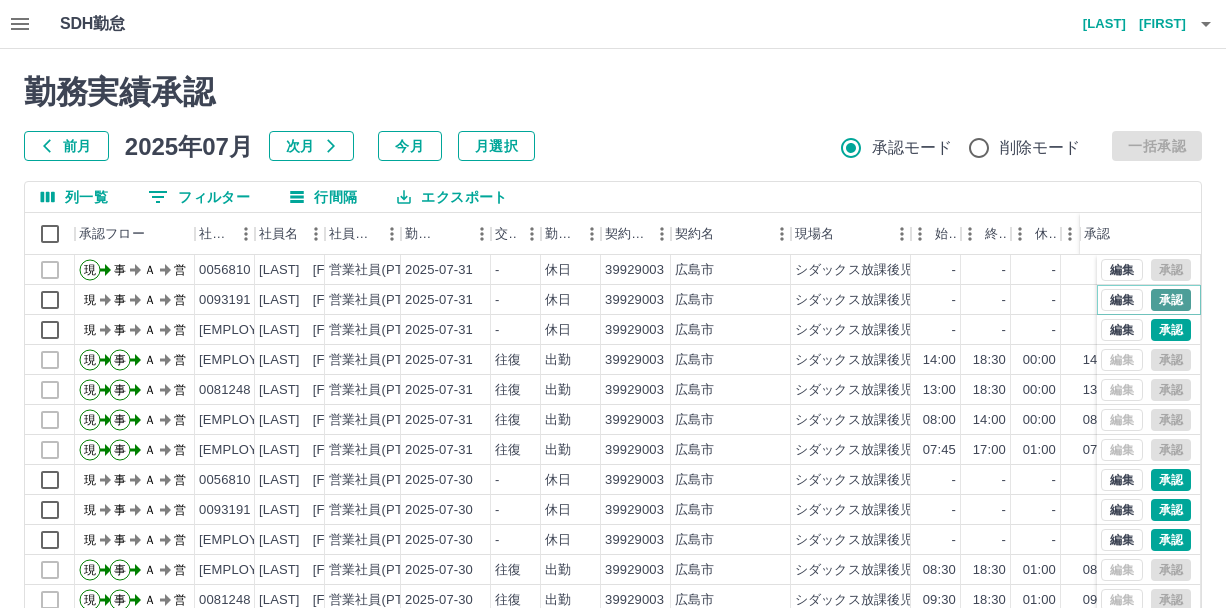 click on "承認" at bounding box center (1171, 300) 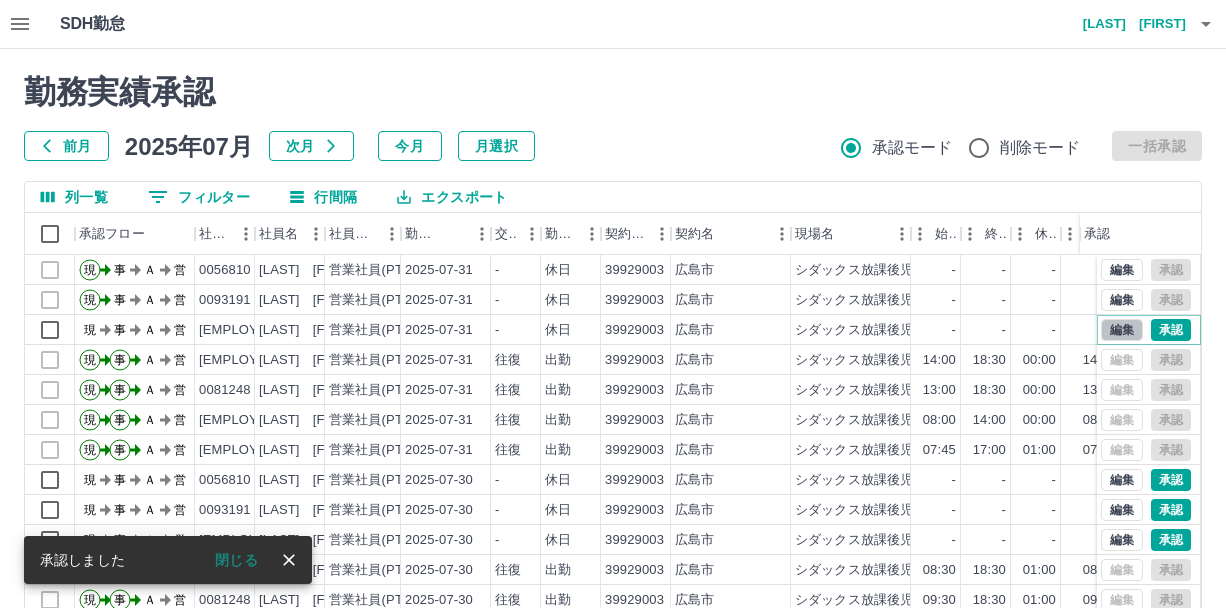click on "編集" at bounding box center [1122, 330] 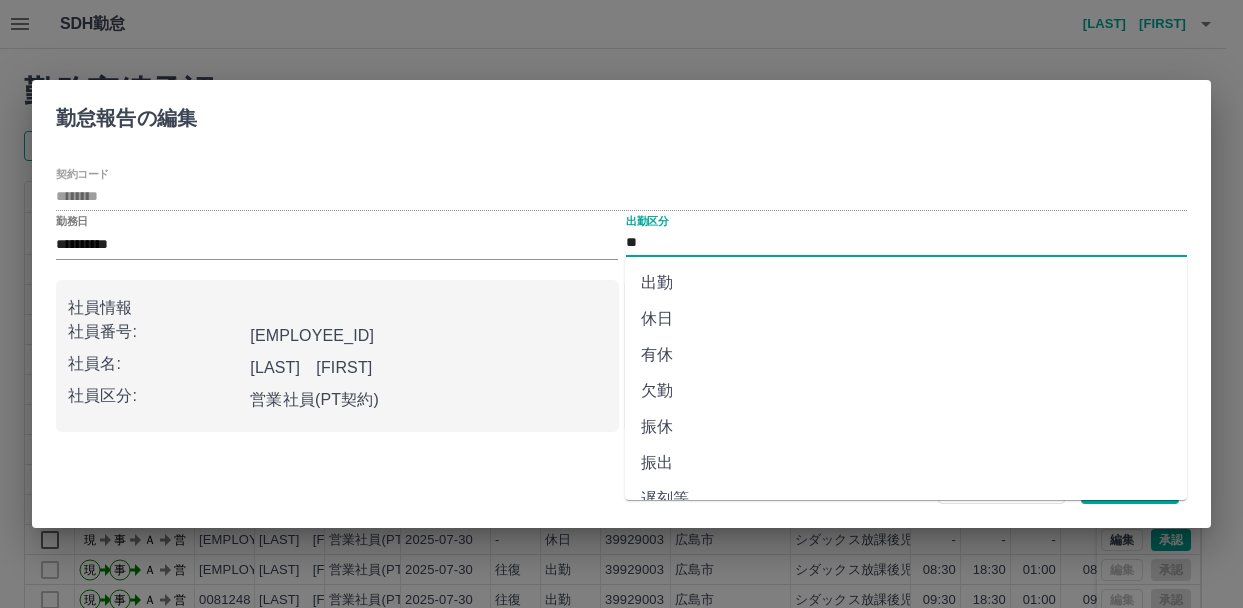 click on "**" at bounding box center (907, 243) 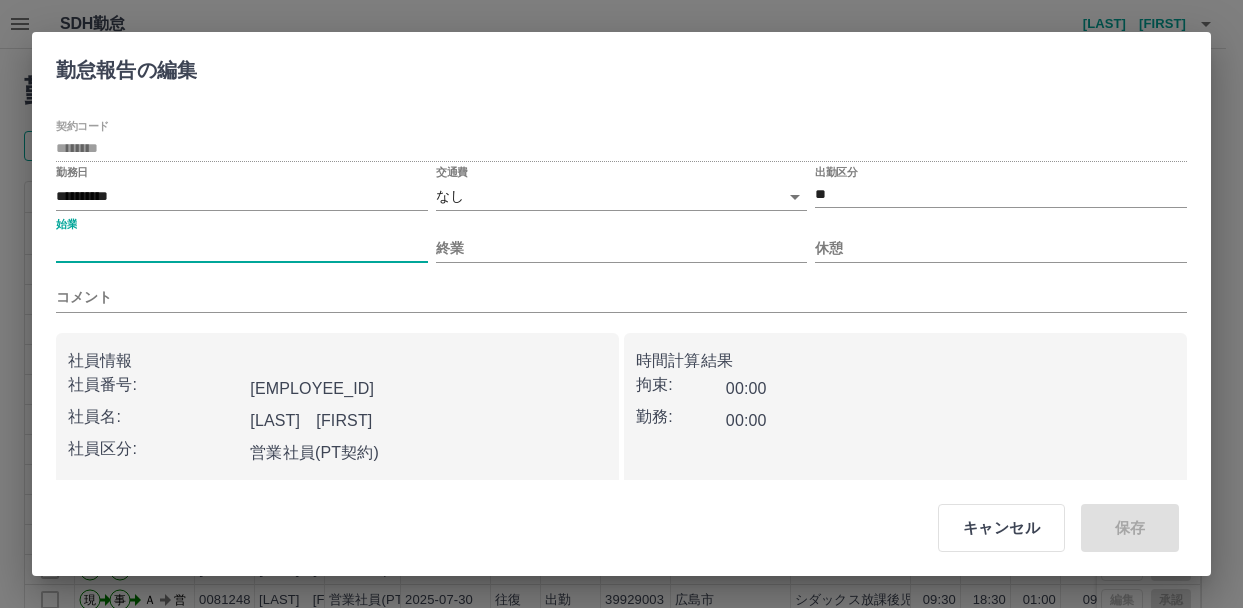 click on "始業" at bounding box center (242, 248) 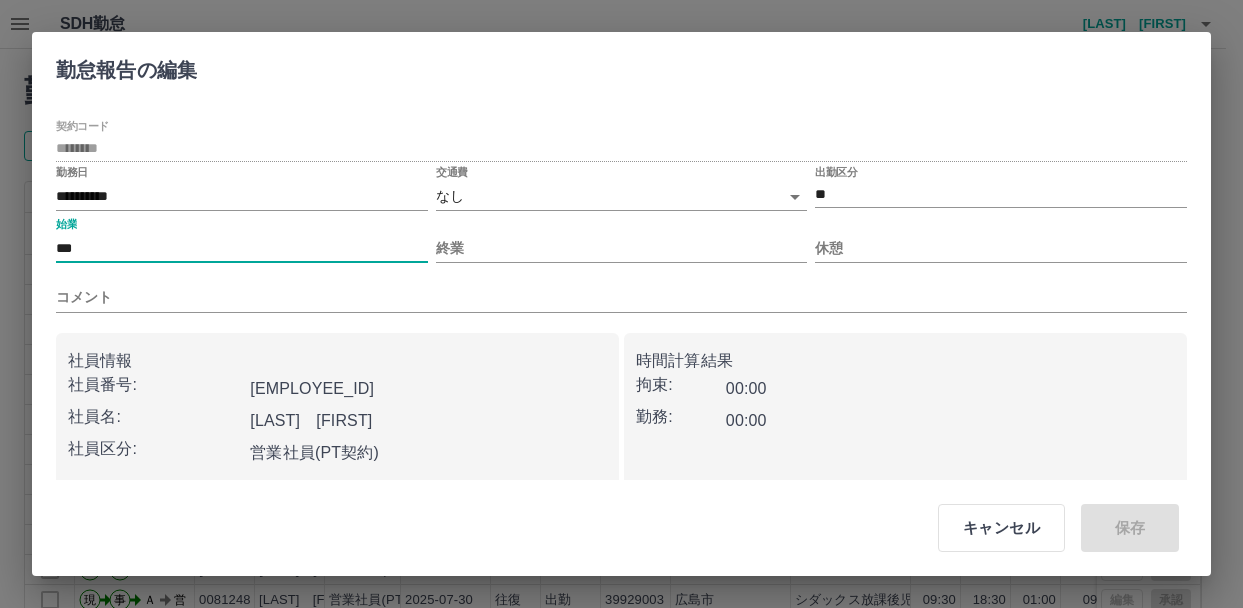 type on "***" 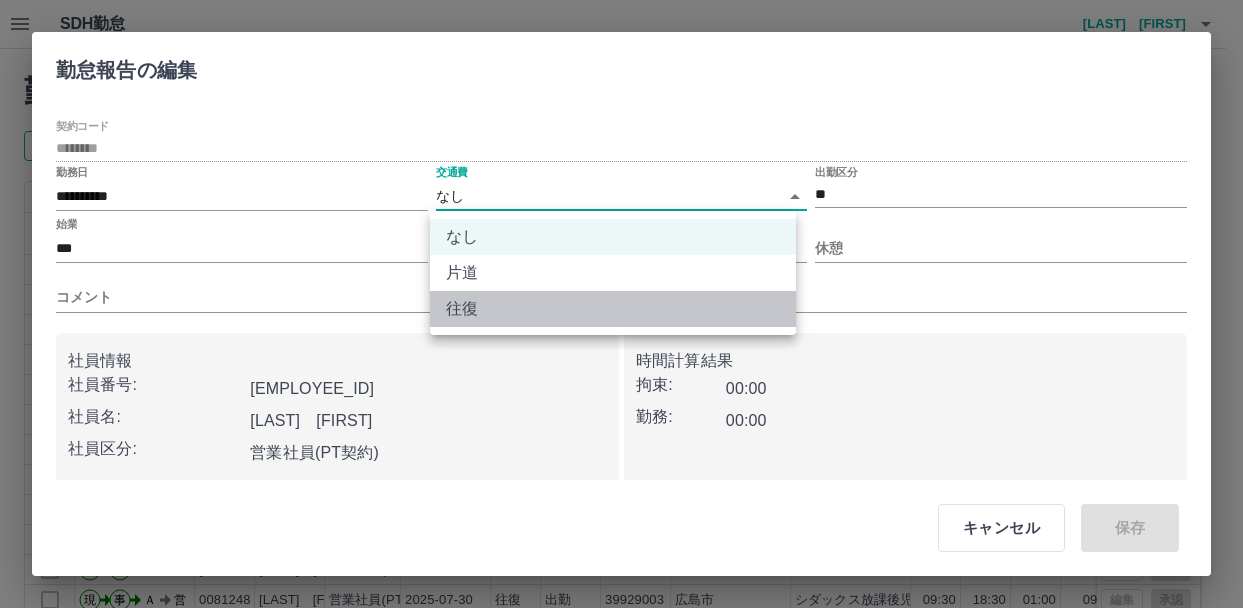 click on "往復" at bounding box center (613, 309) 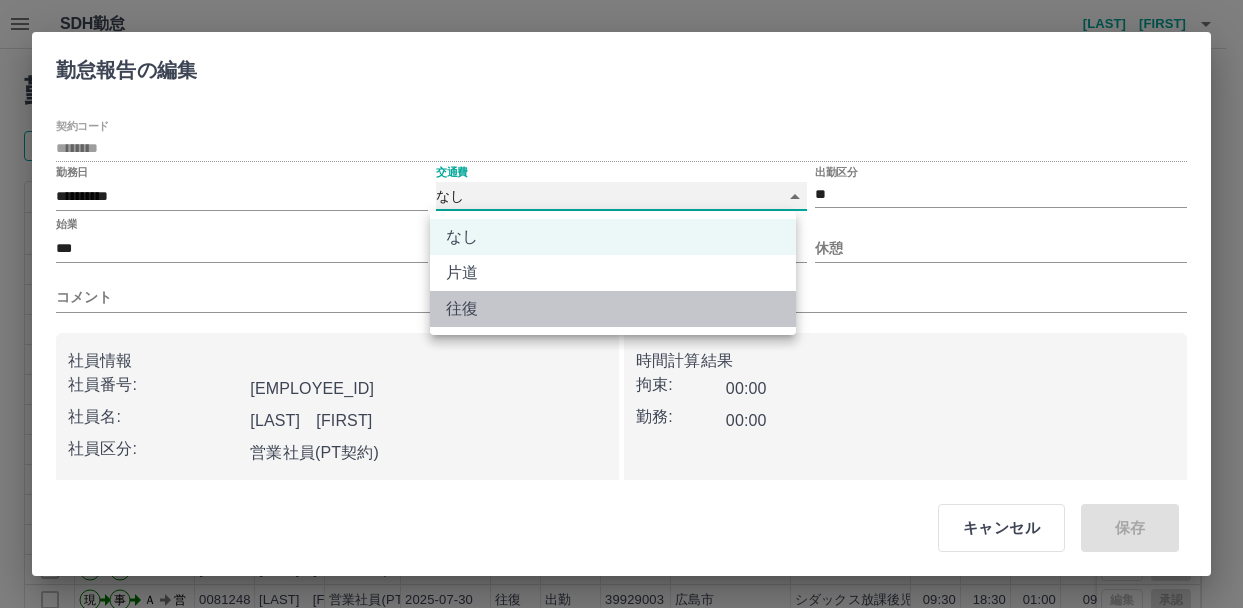 type on "******" 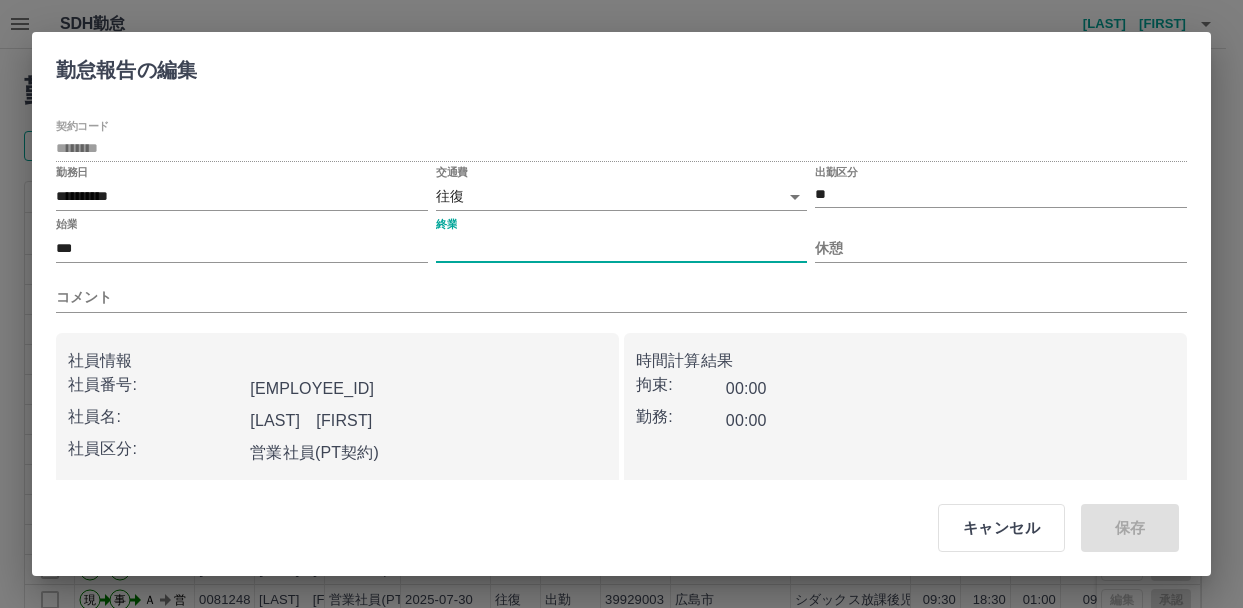 click on "終業" at bounding box center [622, 248] 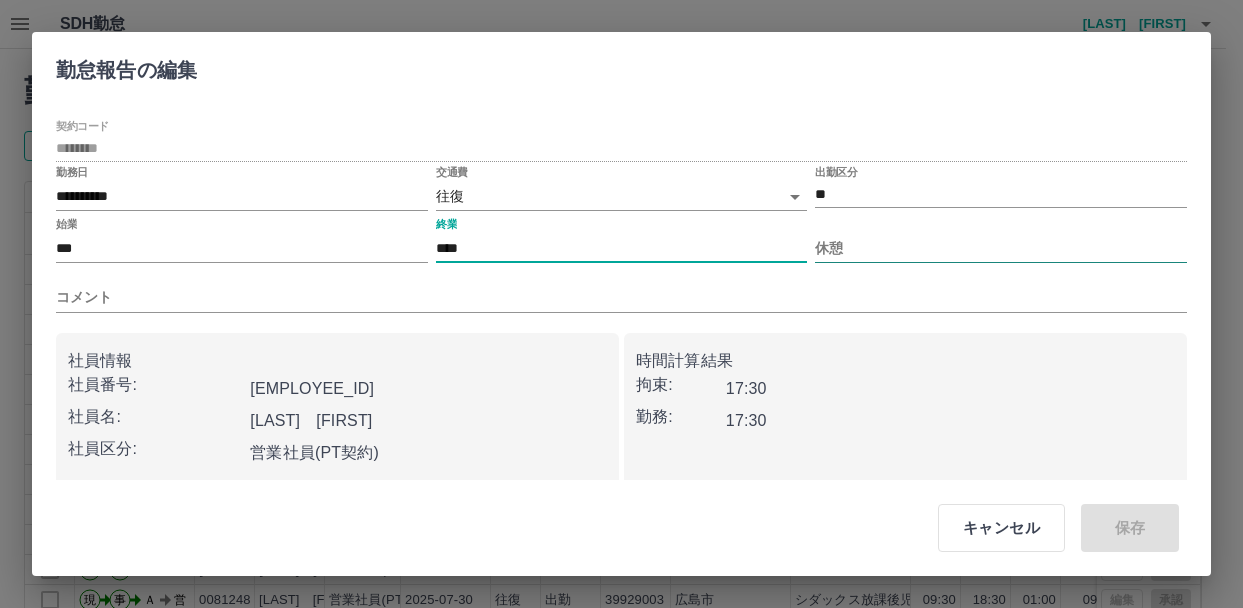 type on "****" 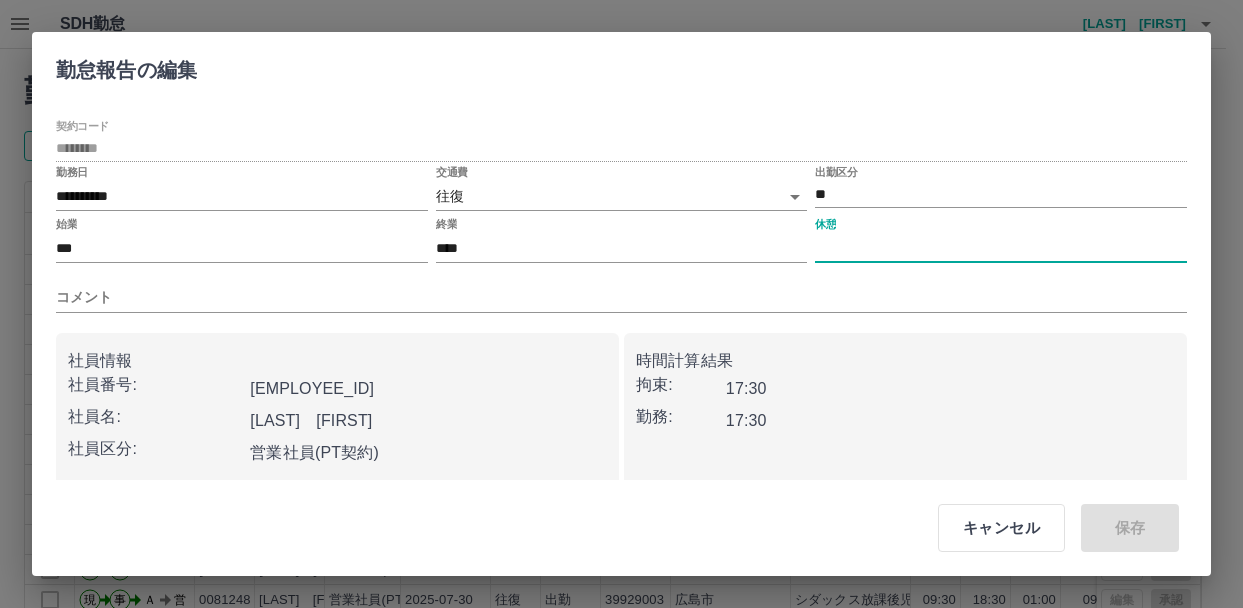 click on "休憩" at bounding box center [1001, 248] 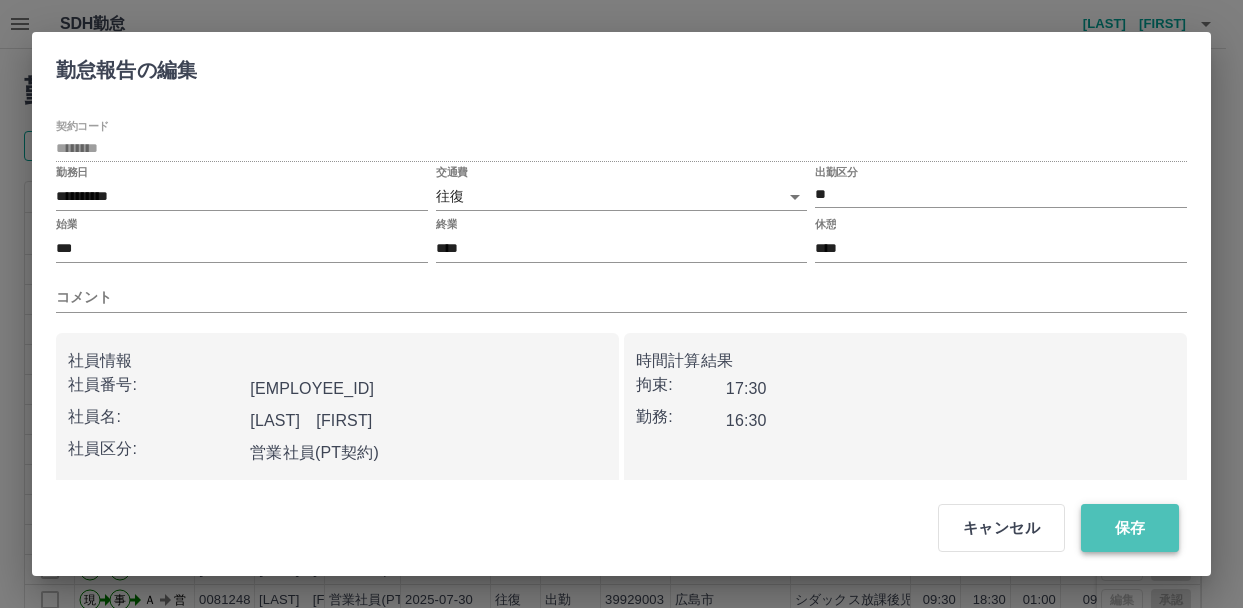 click on "保存" at bounding box center (1130, 528) 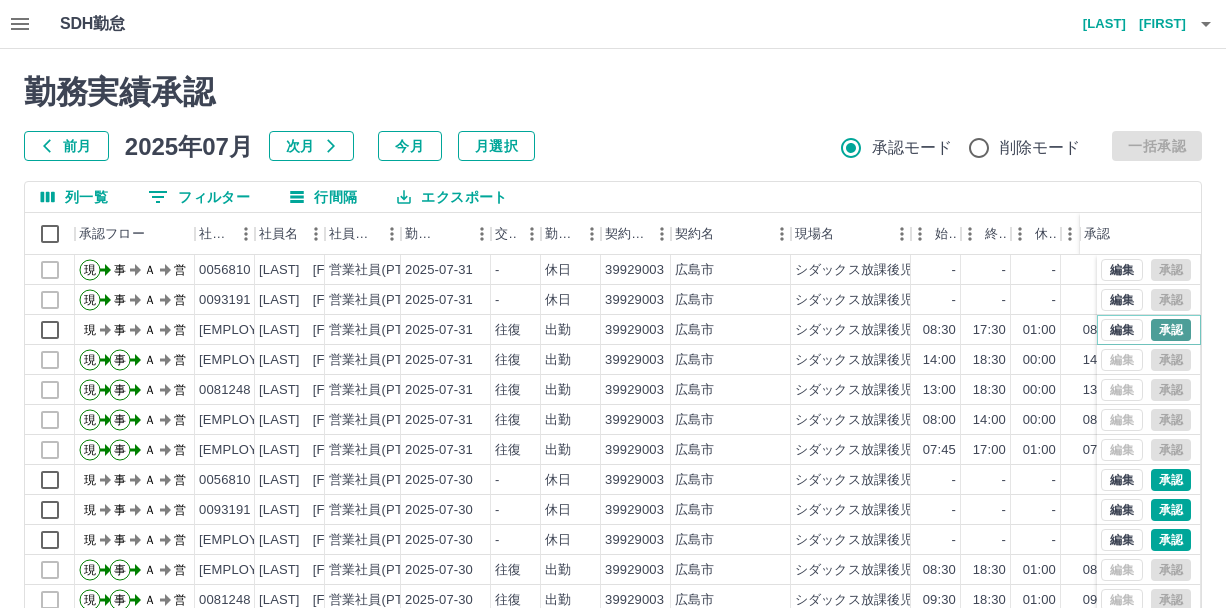 click on "承認" at bounding box center [1171, 330] 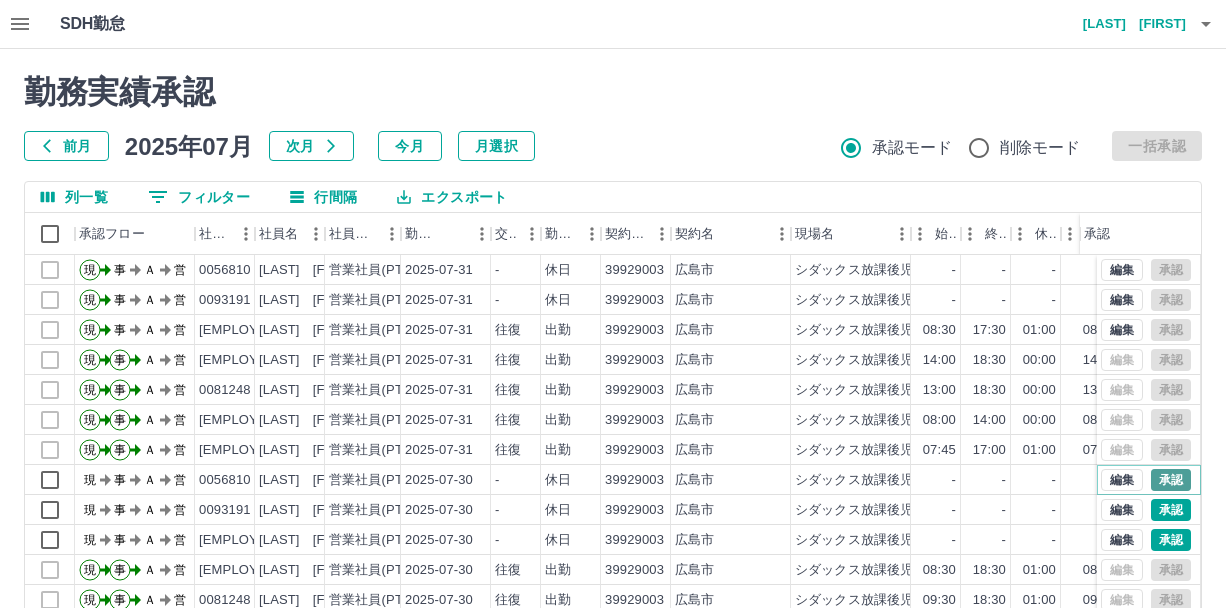click on "承認" at bounding box center [1171, 480] 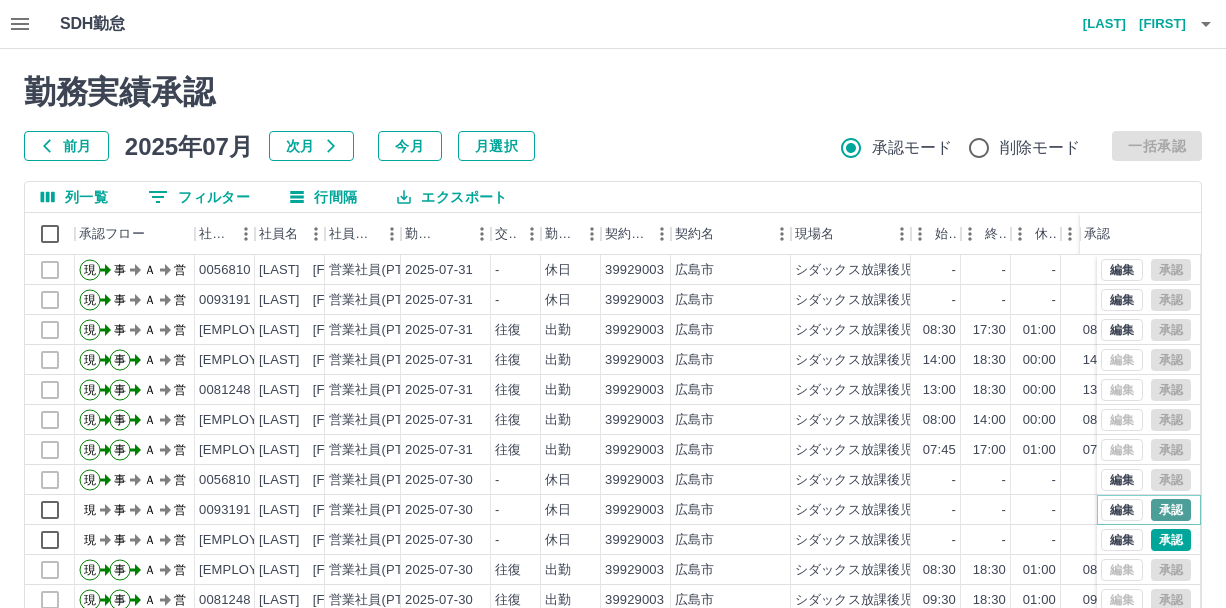 click on "承認" at bounding box center [1171, 510] 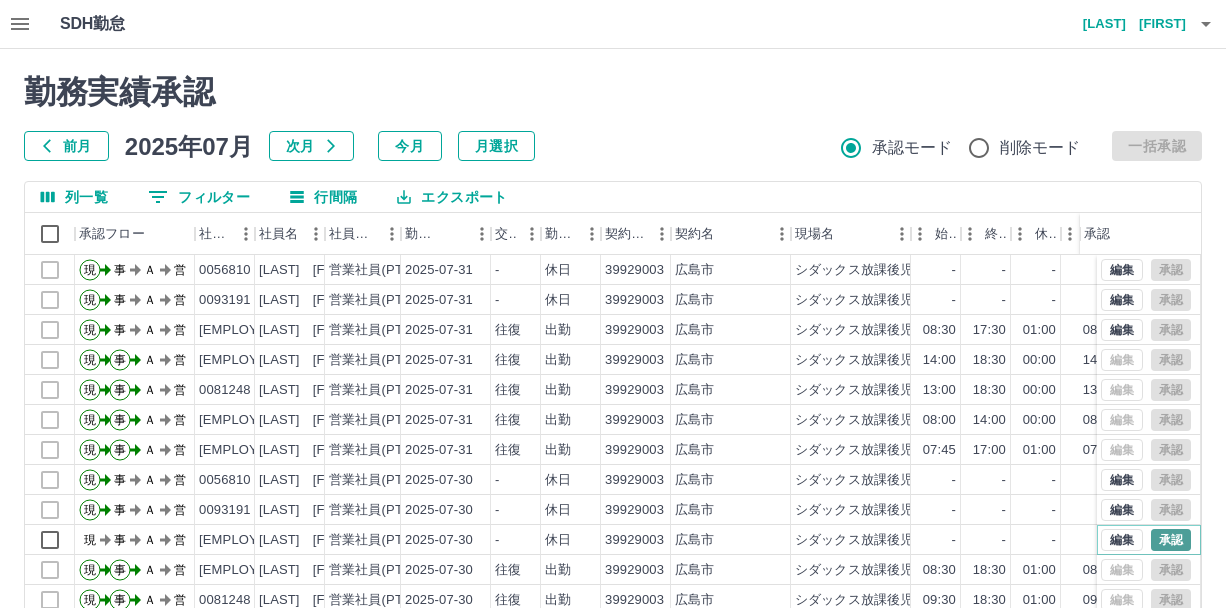 click on "承認" at bounding box center [1171, 540] 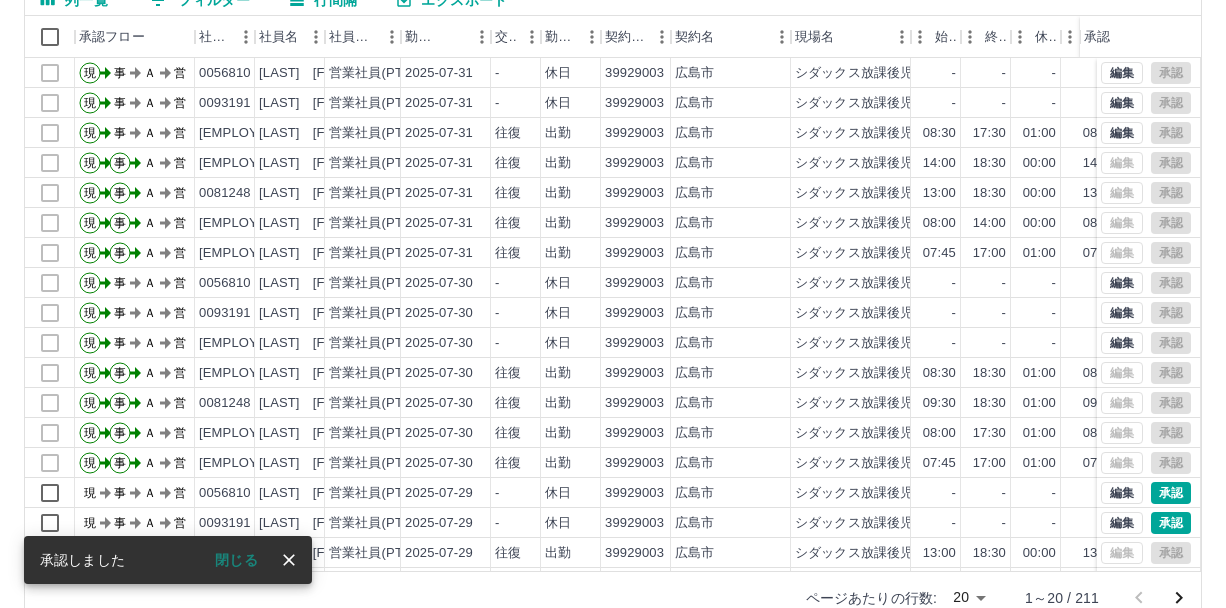 scroll, scrollTop: 237, scrollLeft: 0, axis: vertical 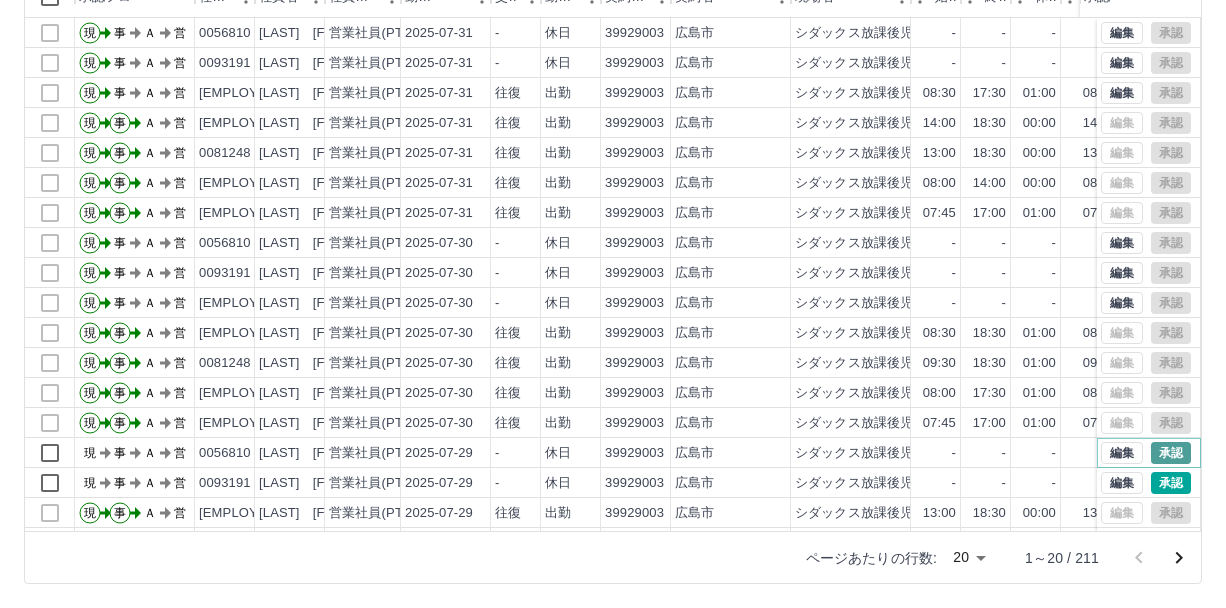 click on "承認" at bounding box center (1171, 453) 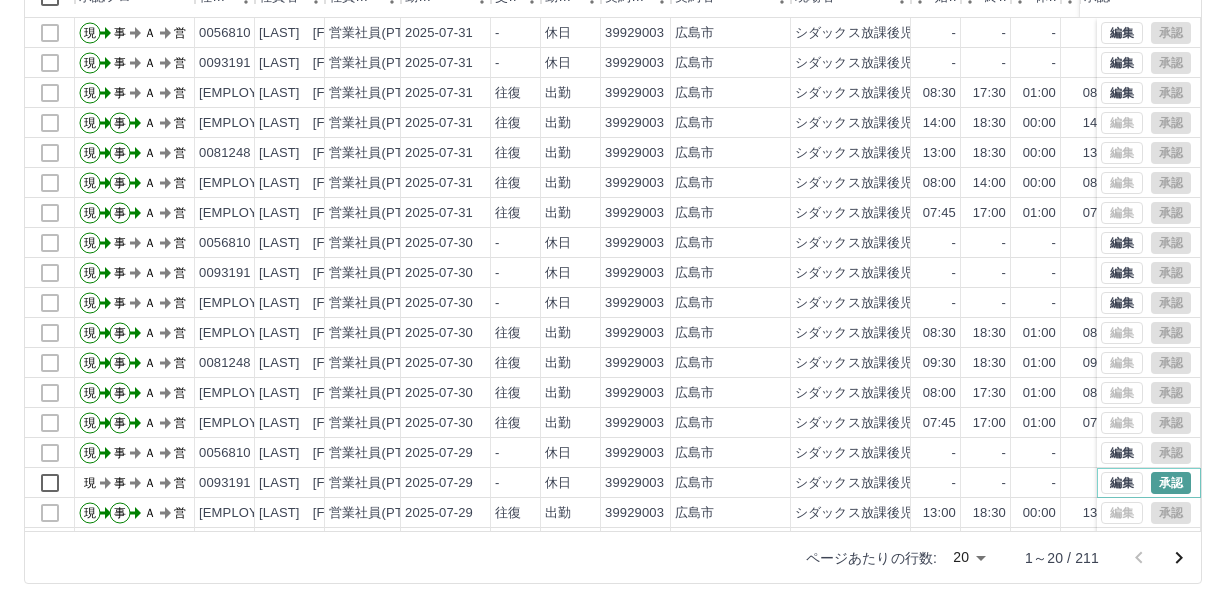 click on "承認" at bounding box center (1171, 483) 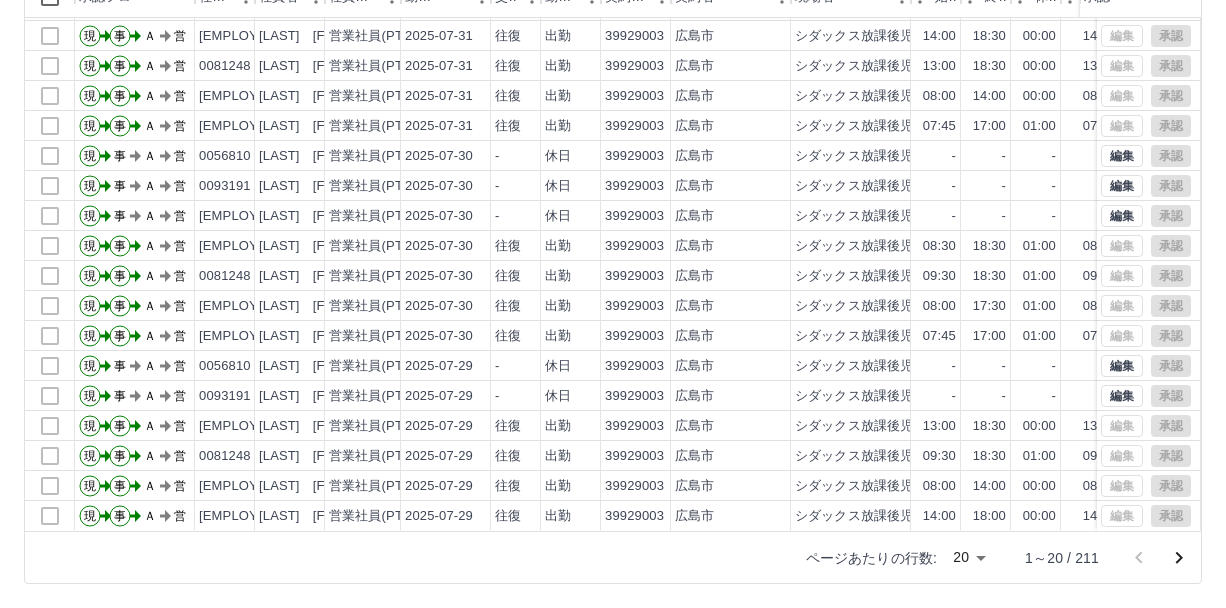 scroll, scrollTop: 104, scrollLeft: 0, axis: vertical 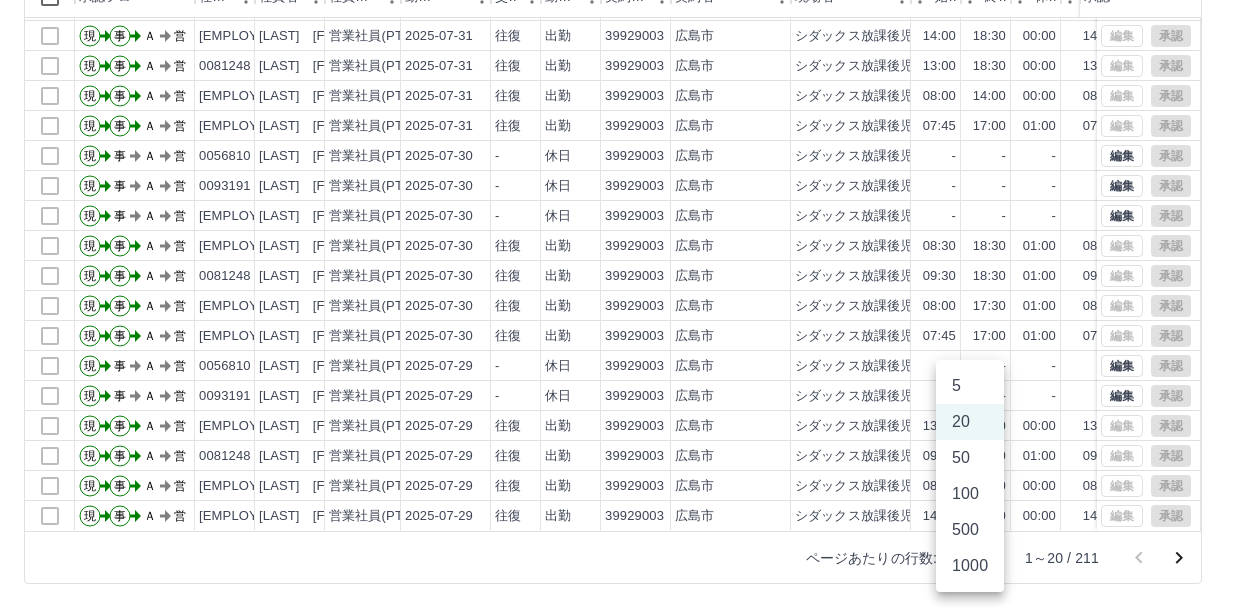click on "SDH勤怠 [LAST]　[FIRST] 勤務実績承認 前月 2025年07月 次月 今月 月選択 承認モード 削除モード 一括承認 列一覧 0 フィルター 行間隔 エクスポート 承認フロー 社員番号 社員名 社員区分 勤務日 交通費 勤務区分 契約コード 契約名 現場名 始業 終業 休憩 所定開始 所定終業 所定休憩 拘束 勤務 遅刻等 承認 現 事 Ａ 営 0093191 [LAST]　[FIRST] 営業社員(PT契約) 2025-07-31  -  休日 39929003 [CITY] シダックス放課後児童クラブ　井口 - - - - - - 00:00 00:00 00:00 現 事 Ａ 営 0047693 [LAST]　[FIRST] 営業社員(PT契約) 2025-07-31 往復 出勤 39929003 [CITY] シダックス放課後児童クラブ　井口 08:30 17:30 01:00 08:30 17:30 01:00 09:00 08:00 00:00 現 事 Ａ 営 0076911 [LAST]　[FIRST] 営業社員(PT契約) 2025-07-31 往復 出勤 39929003 [CITY] シダックス放課後児童クラブ　井口 14:00 18:30 00:00 14:00 18:30 00:00 04:30 04:30 00:00 現 事 Ａ 営" at bounding box center (621, 185) 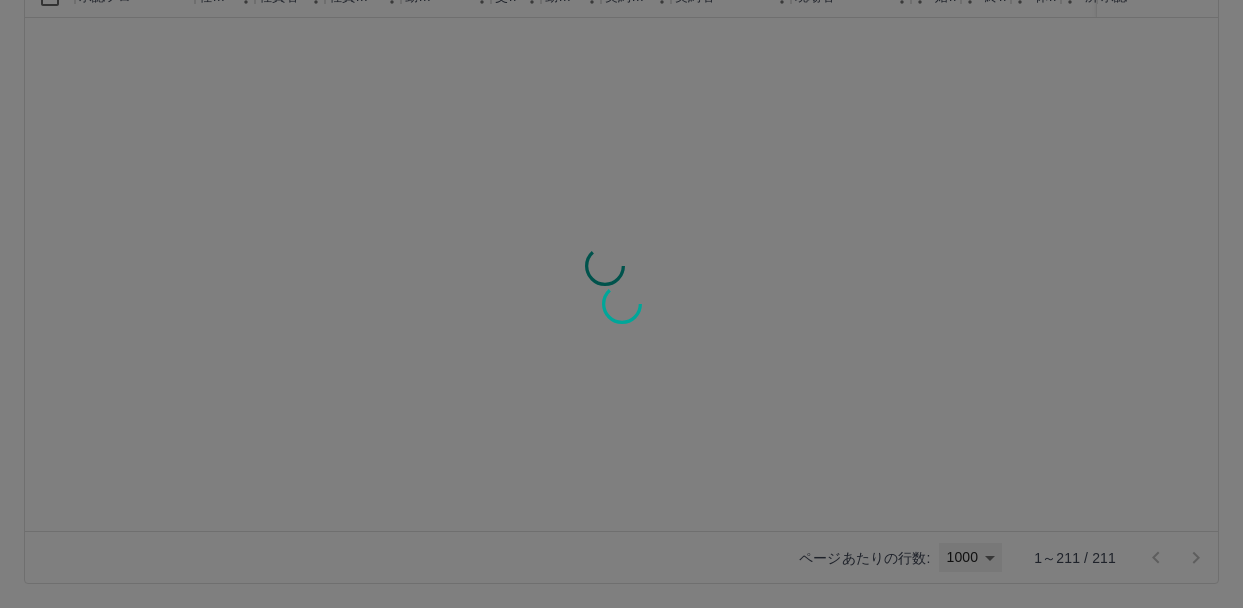 type on "****" 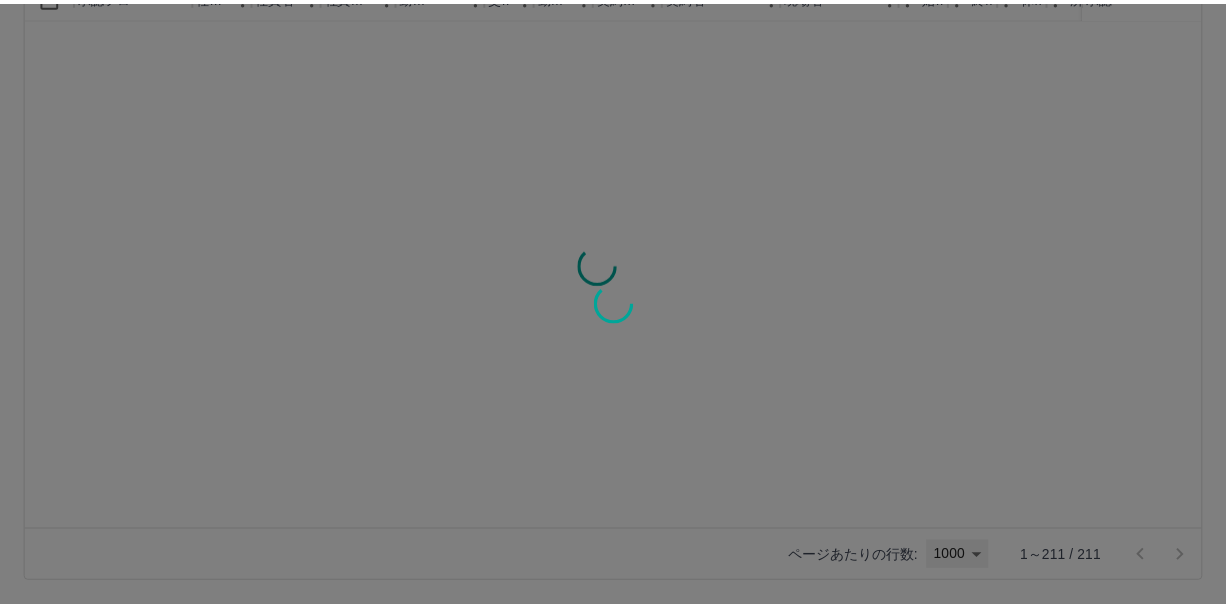scroll, scrollTop: 0, scrollLeft: 0, axis: both 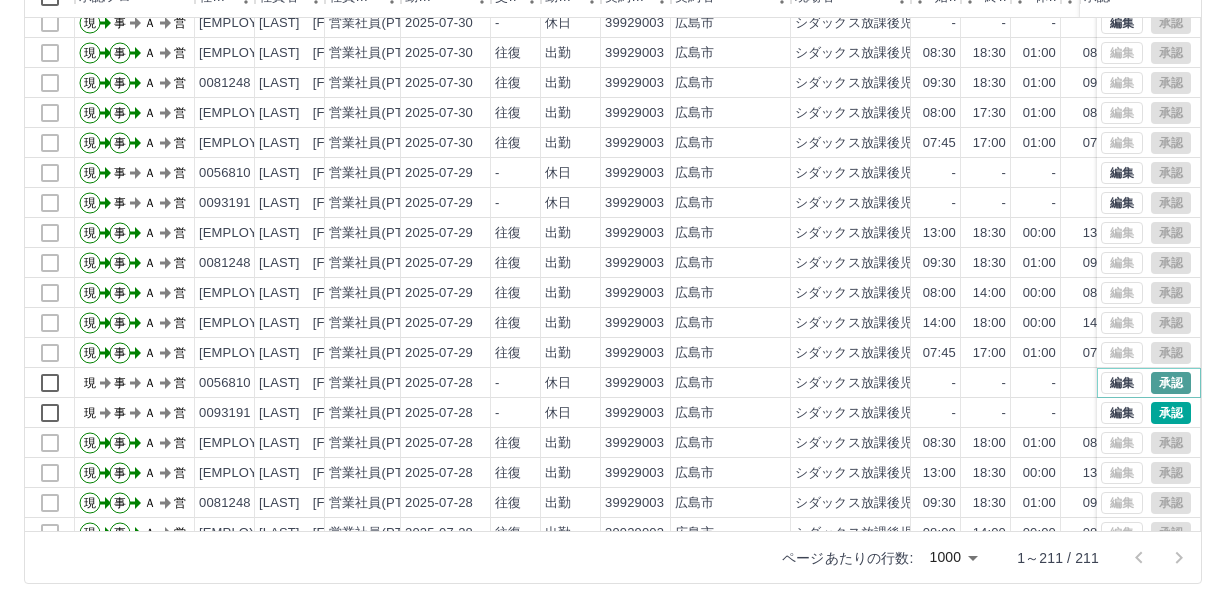click on "承認" at bounding box center (1171, 383) 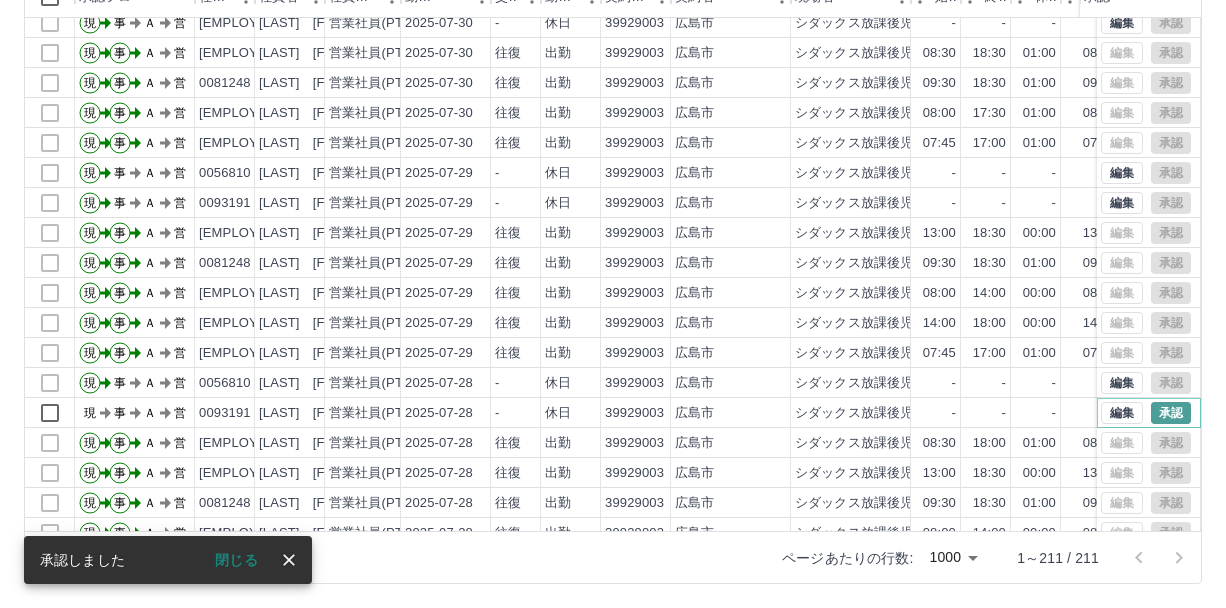 click on "承認" at bounding box center (1171, 413) 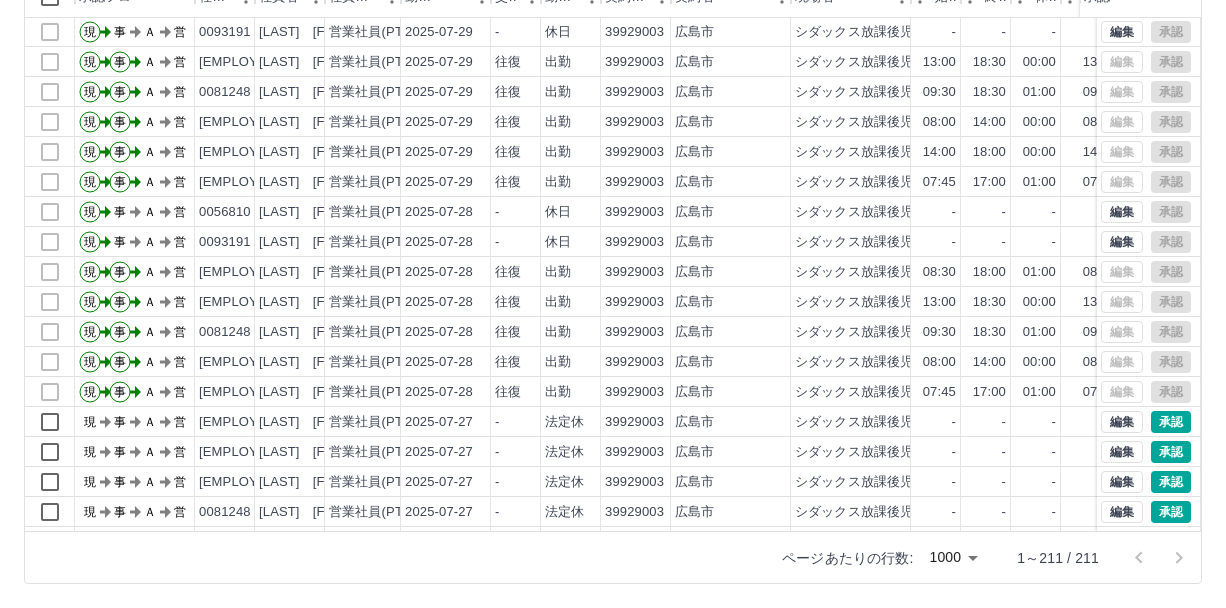scroll, scrollTop: 560, scrollLeft: 0, axis: vertical 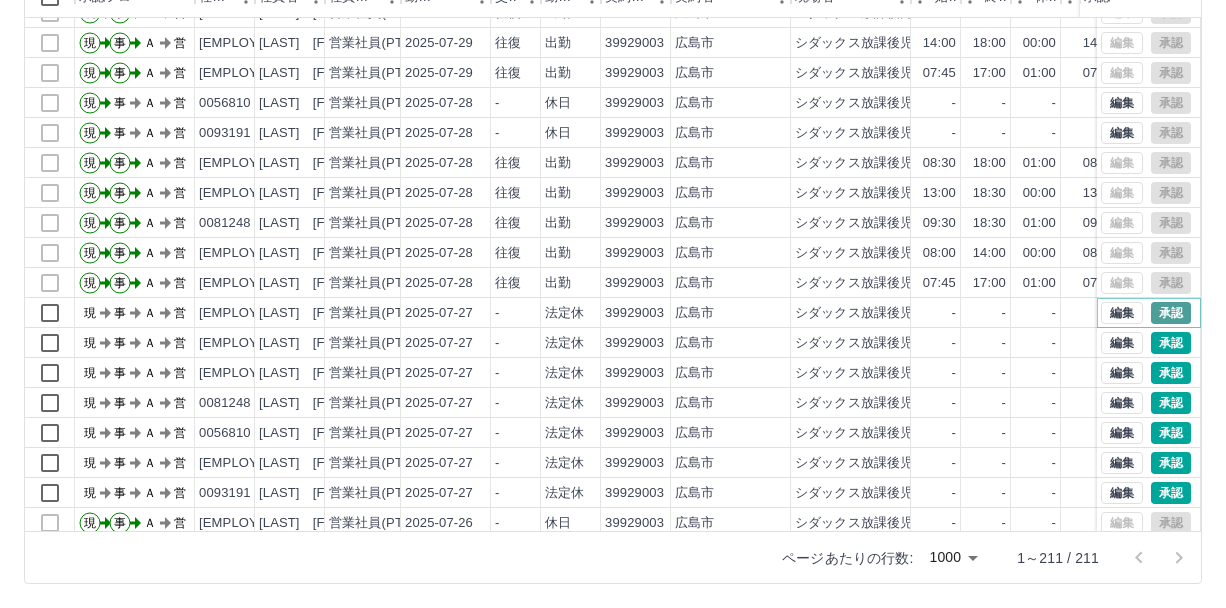 click on "承認" at bounding box center [1171, 313] 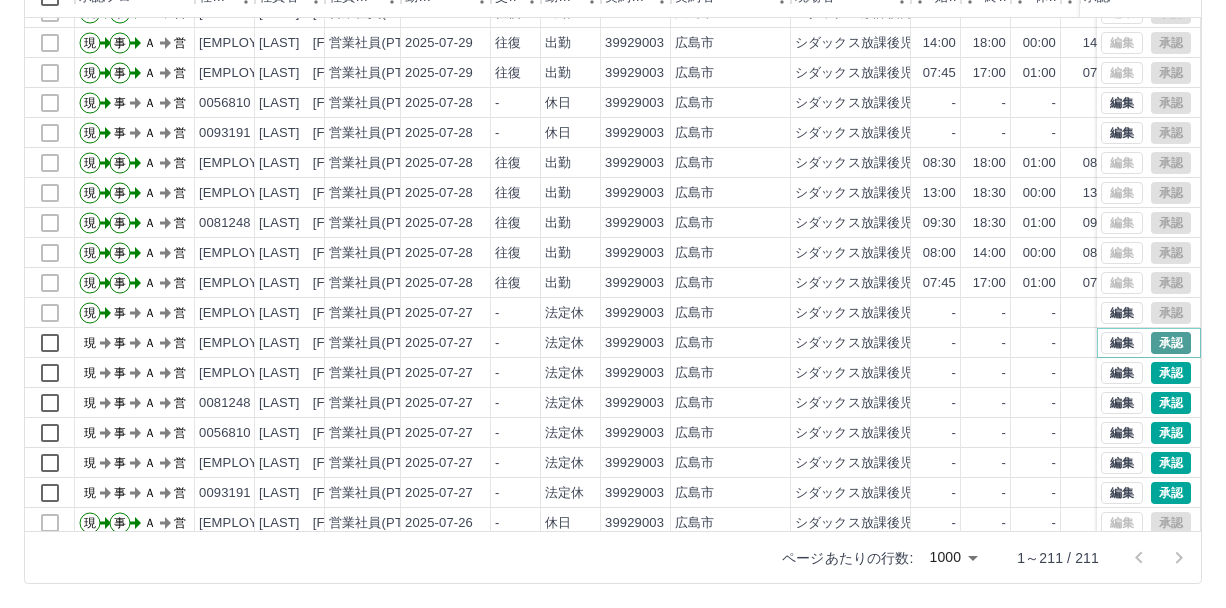 click on "承認" at bounding box center (1171, 343) 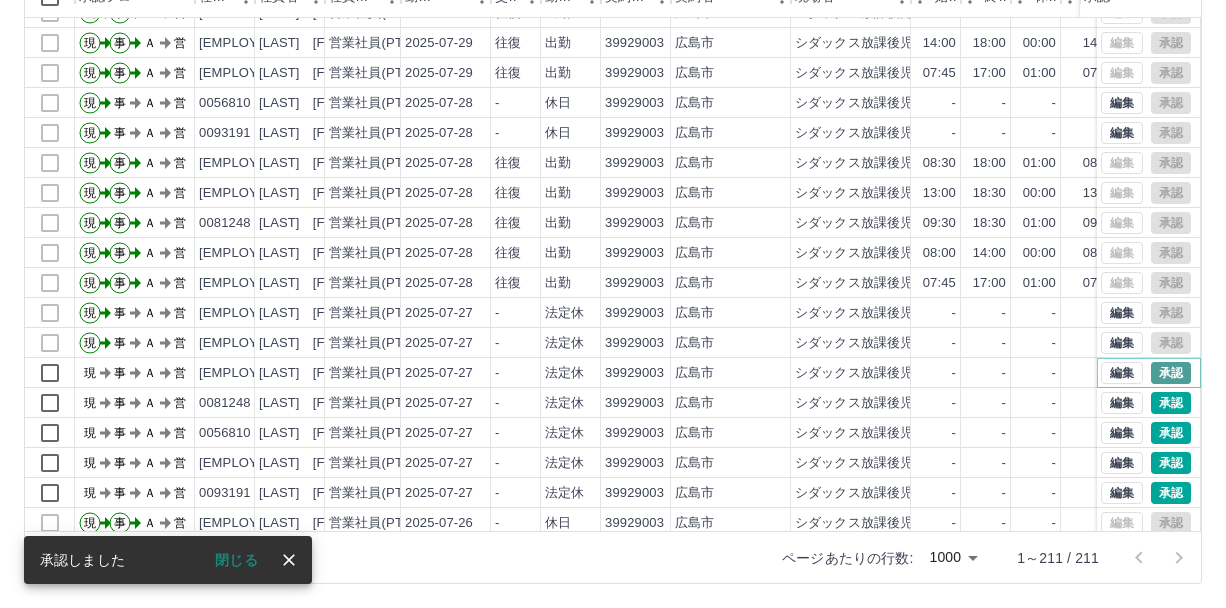 click on "承認" at bounding box center [1171, 373] 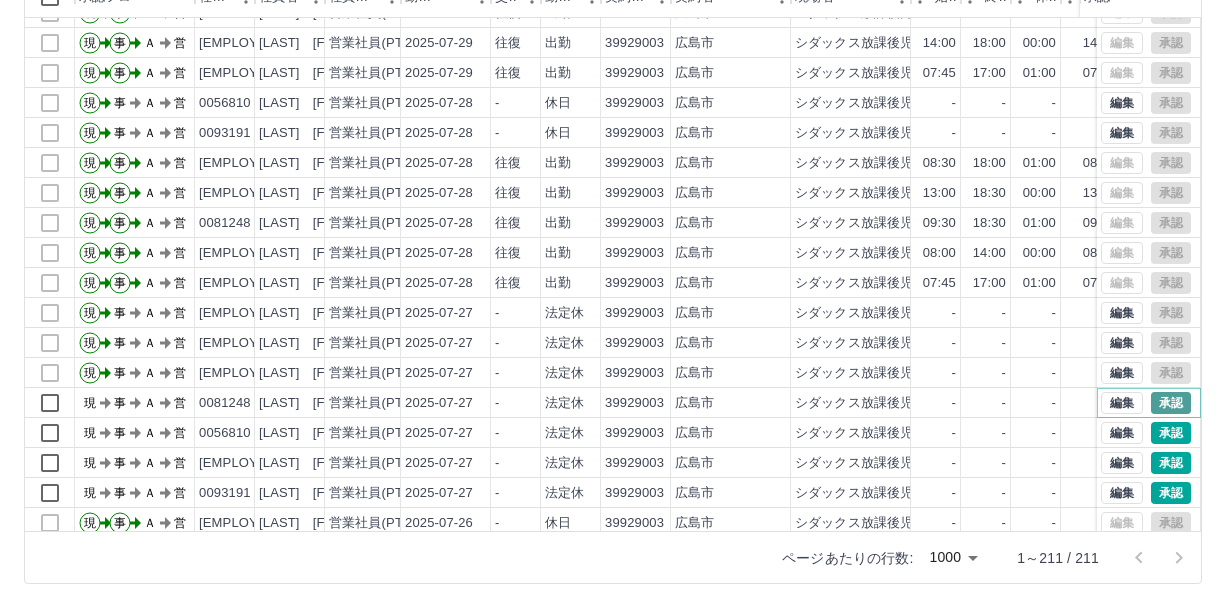 click on "承認" at bounding box center [1171, 403] 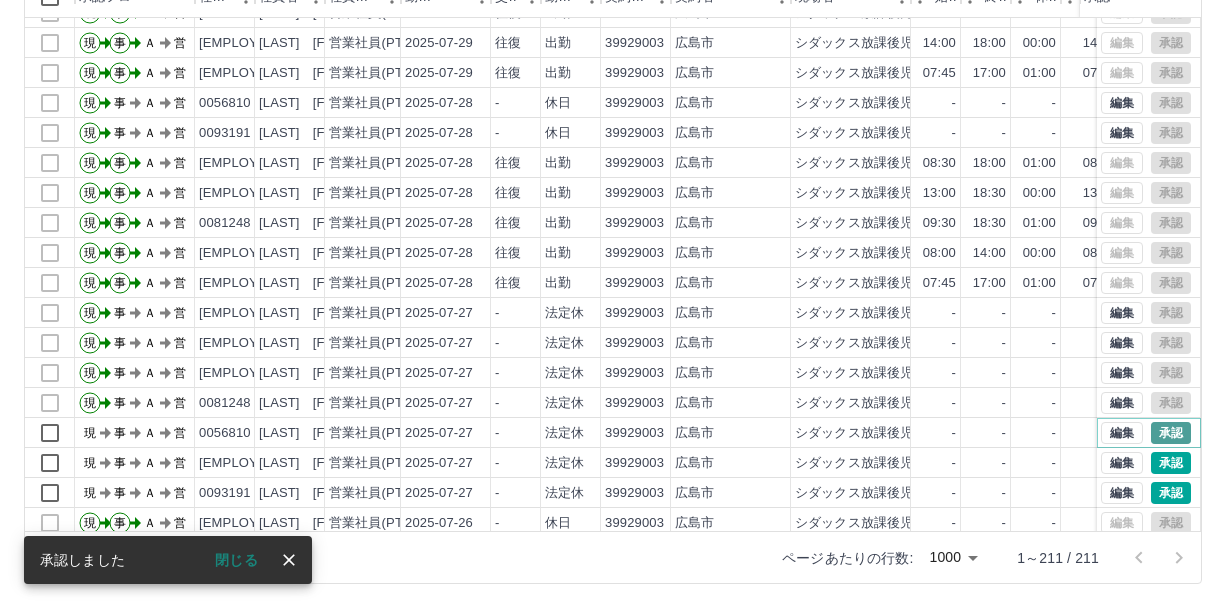 click on "承認" at bounding box center (1171, 433) 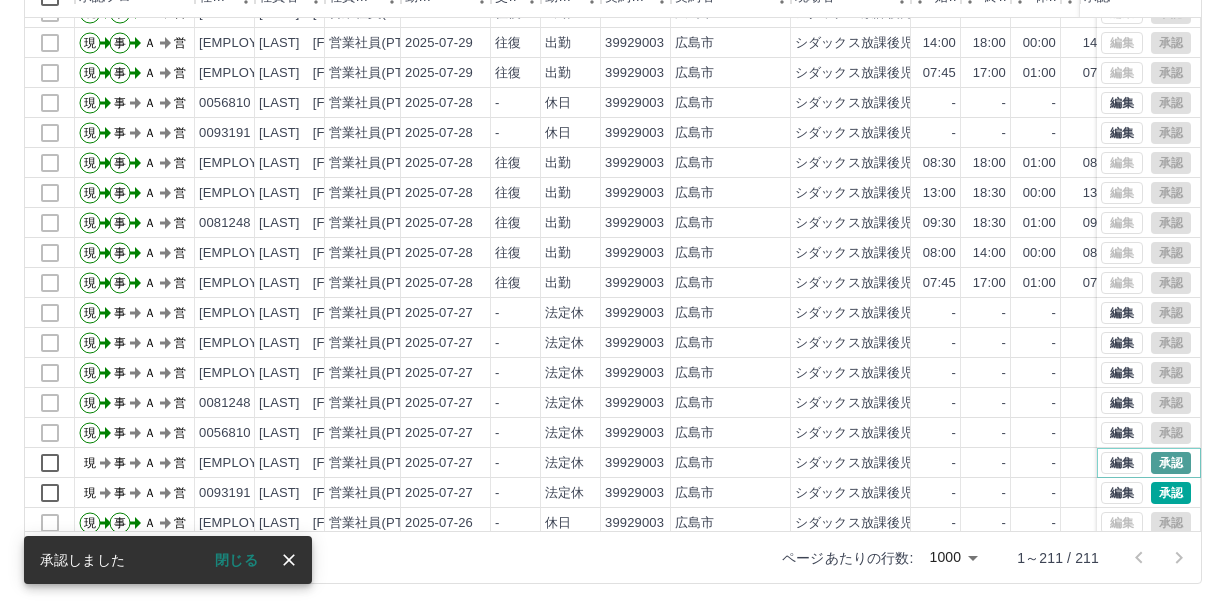 click on "承認" at bounding box center [1171, 463] 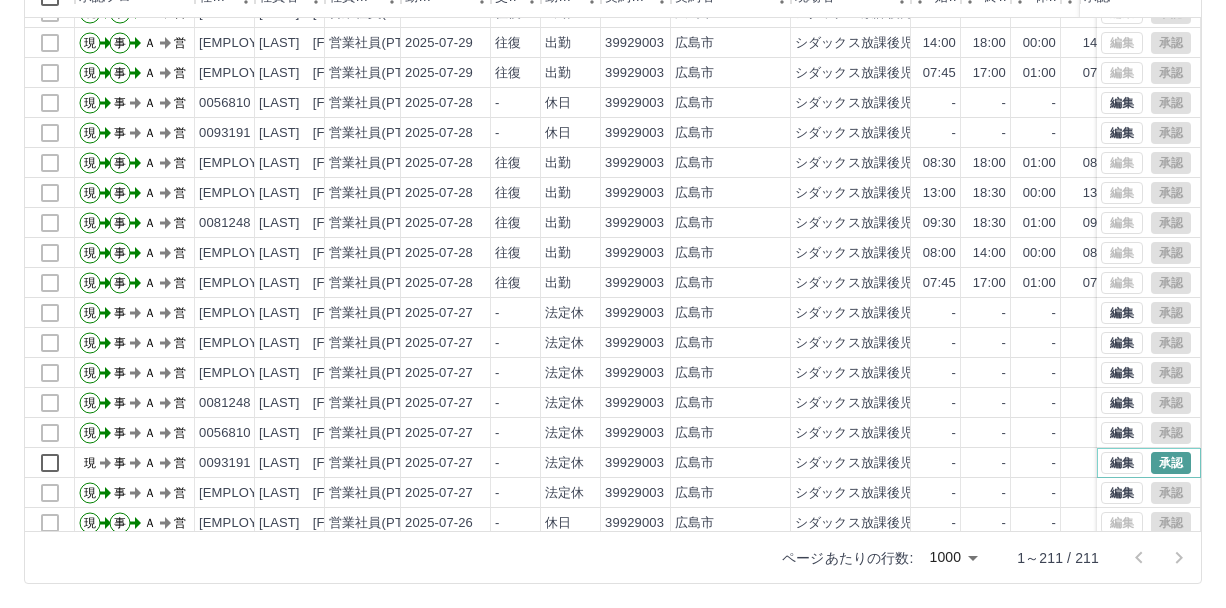 click on "承認" at bounding box center (1171, 463) 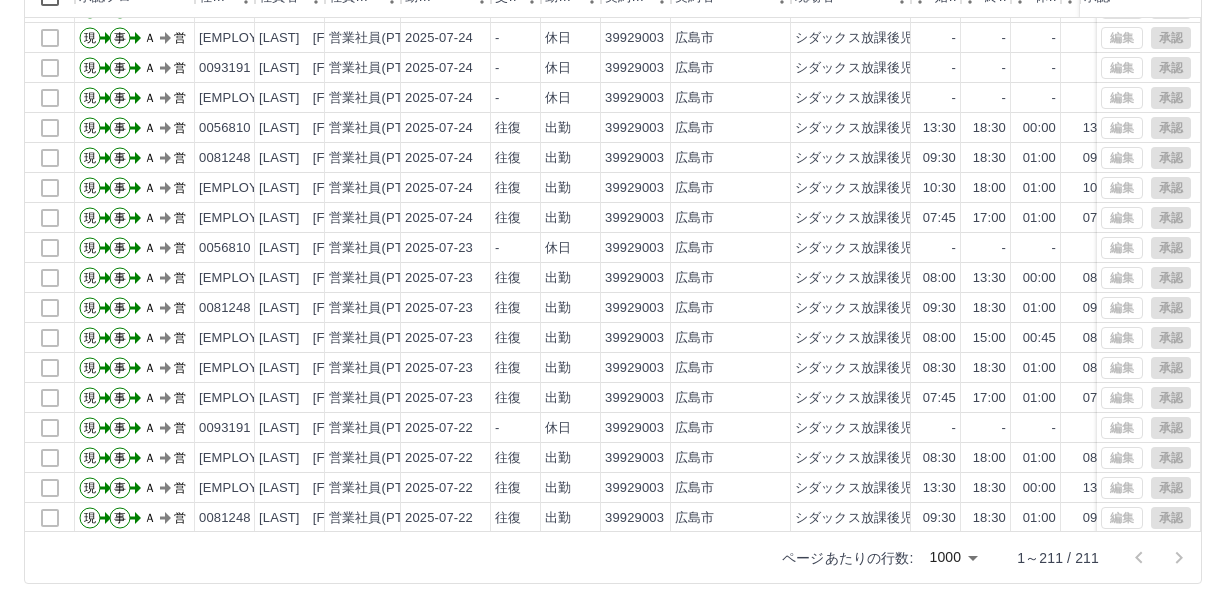 scroll, scrollTop: 1480, scrollLeft: 0, axis: vertical 